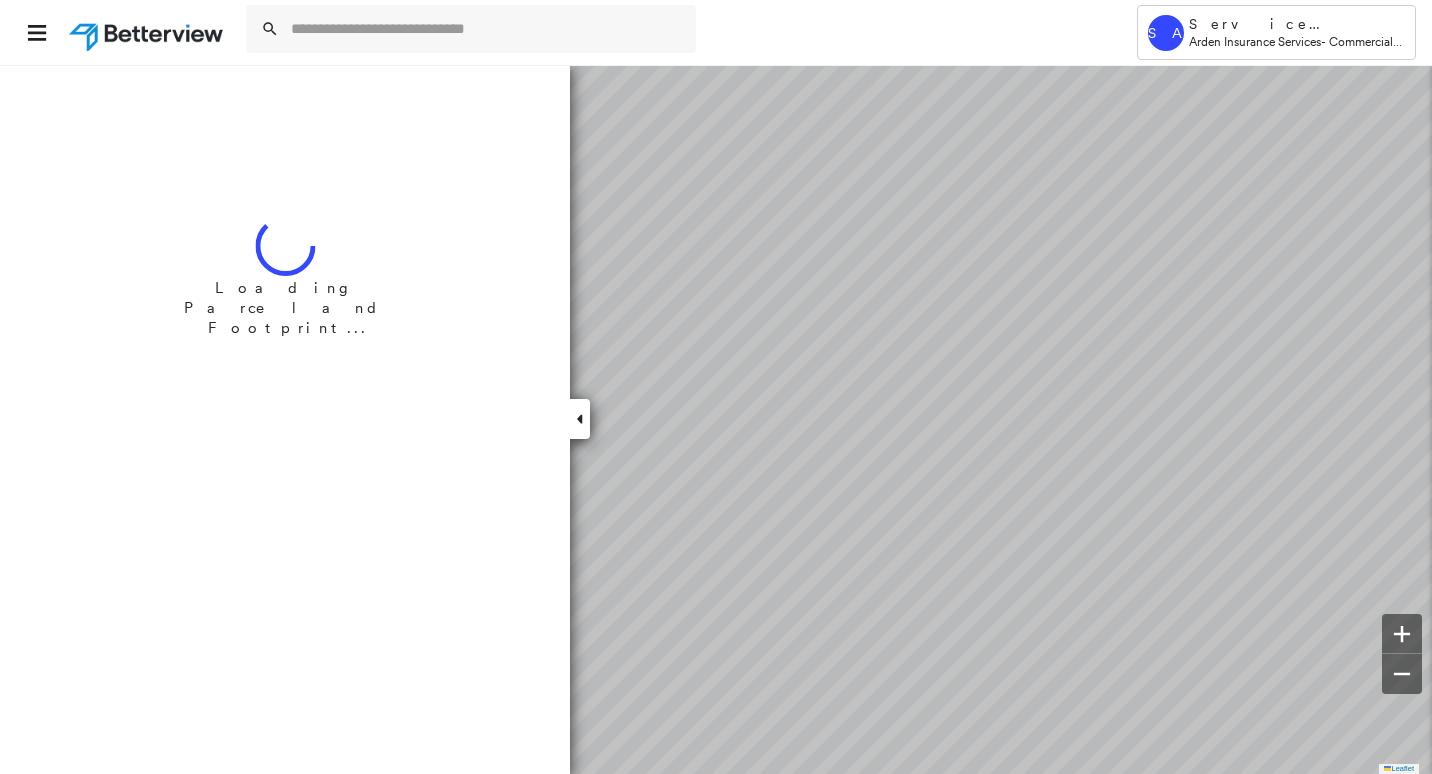 scroll, scrollTop: 0, scrollLeft: 0, axis: both 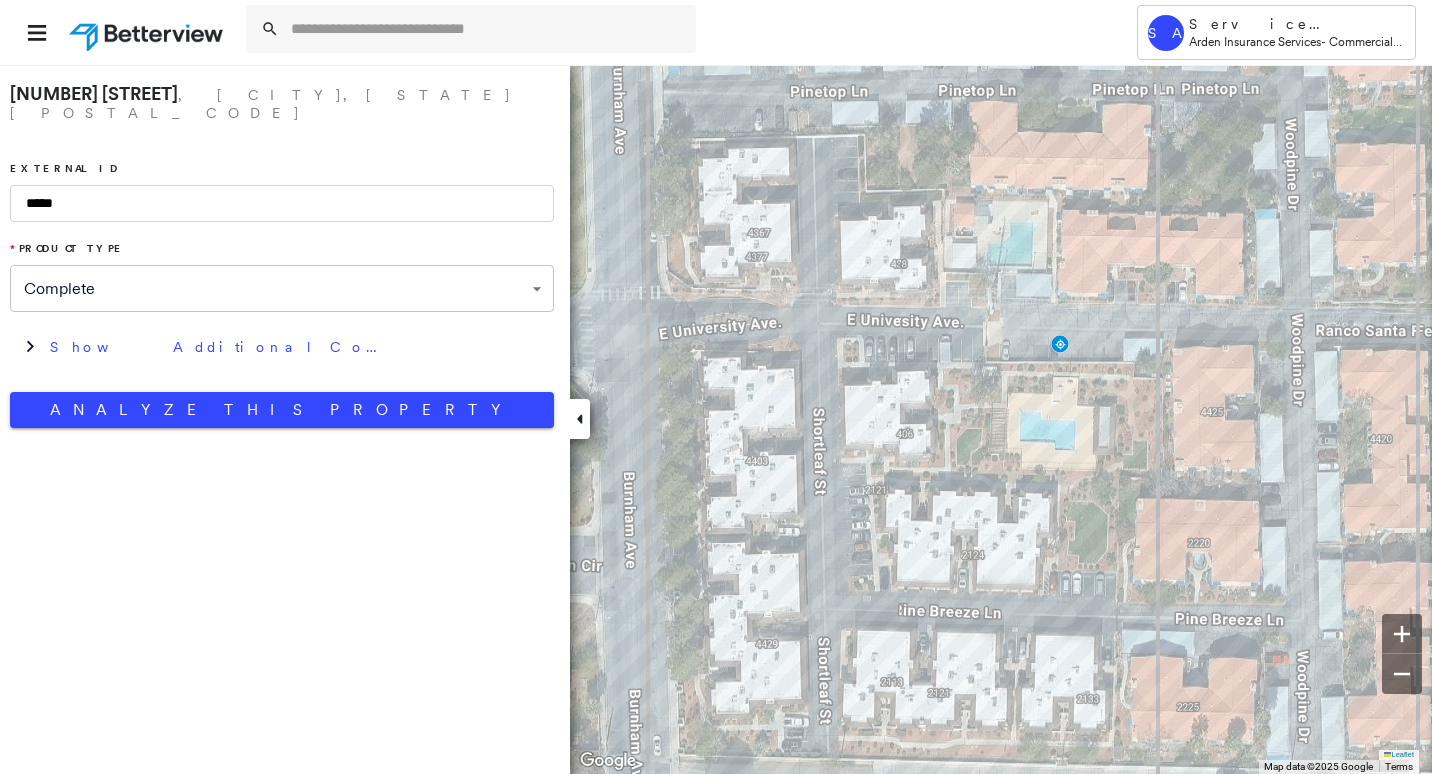 click on "**********" at bounding box center (282, 251) 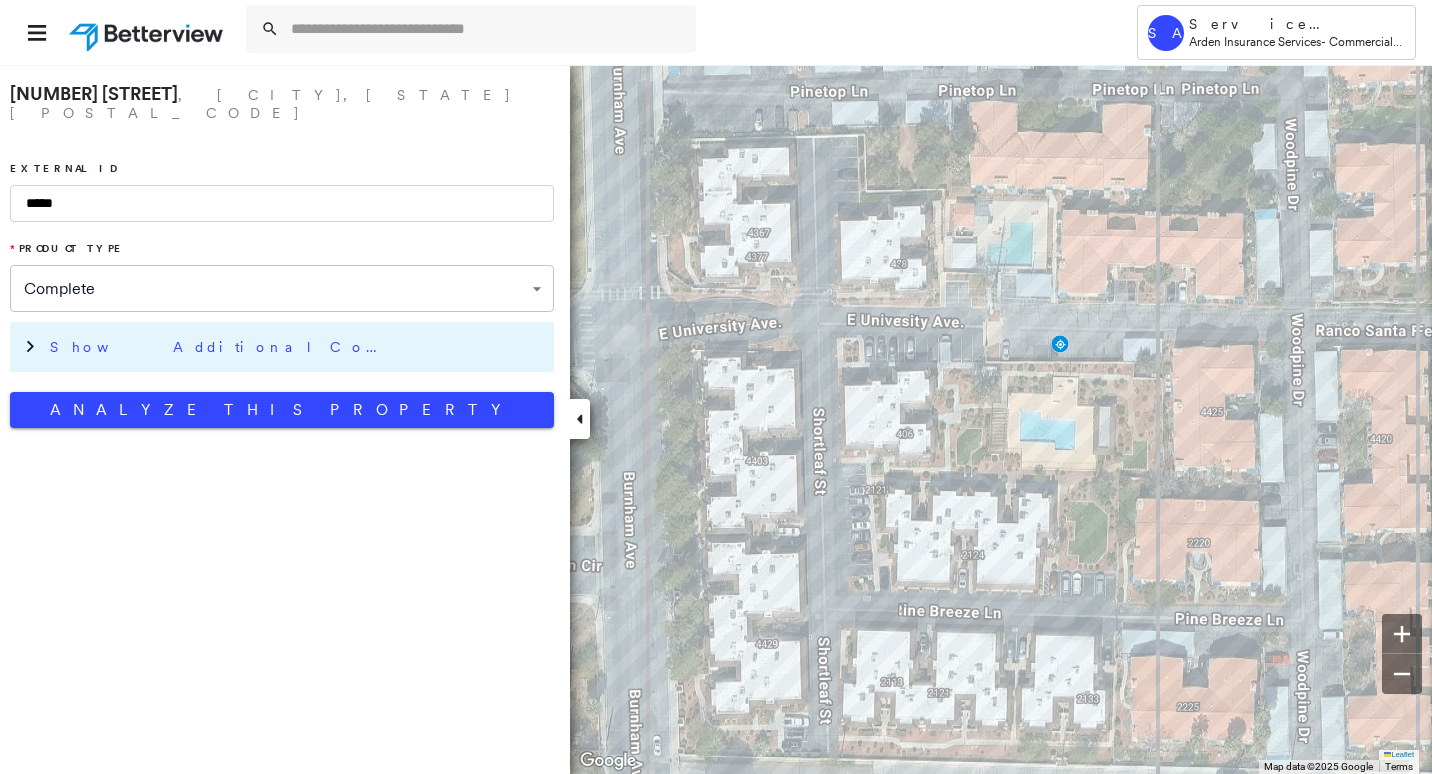 click on "Show Additional Company Data" at bounding box center (297, 347) 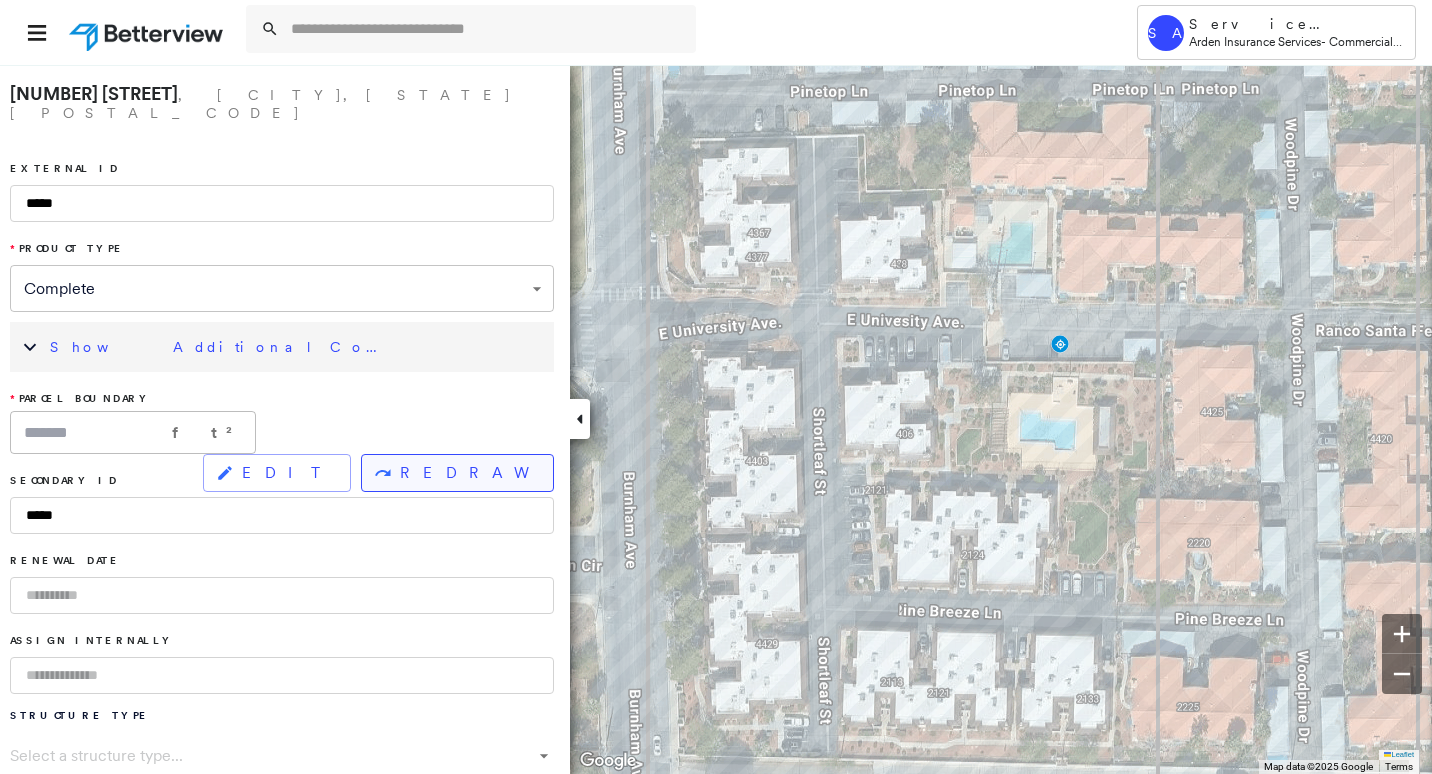 click on "REDRAW" at bounding box center [468, 473] 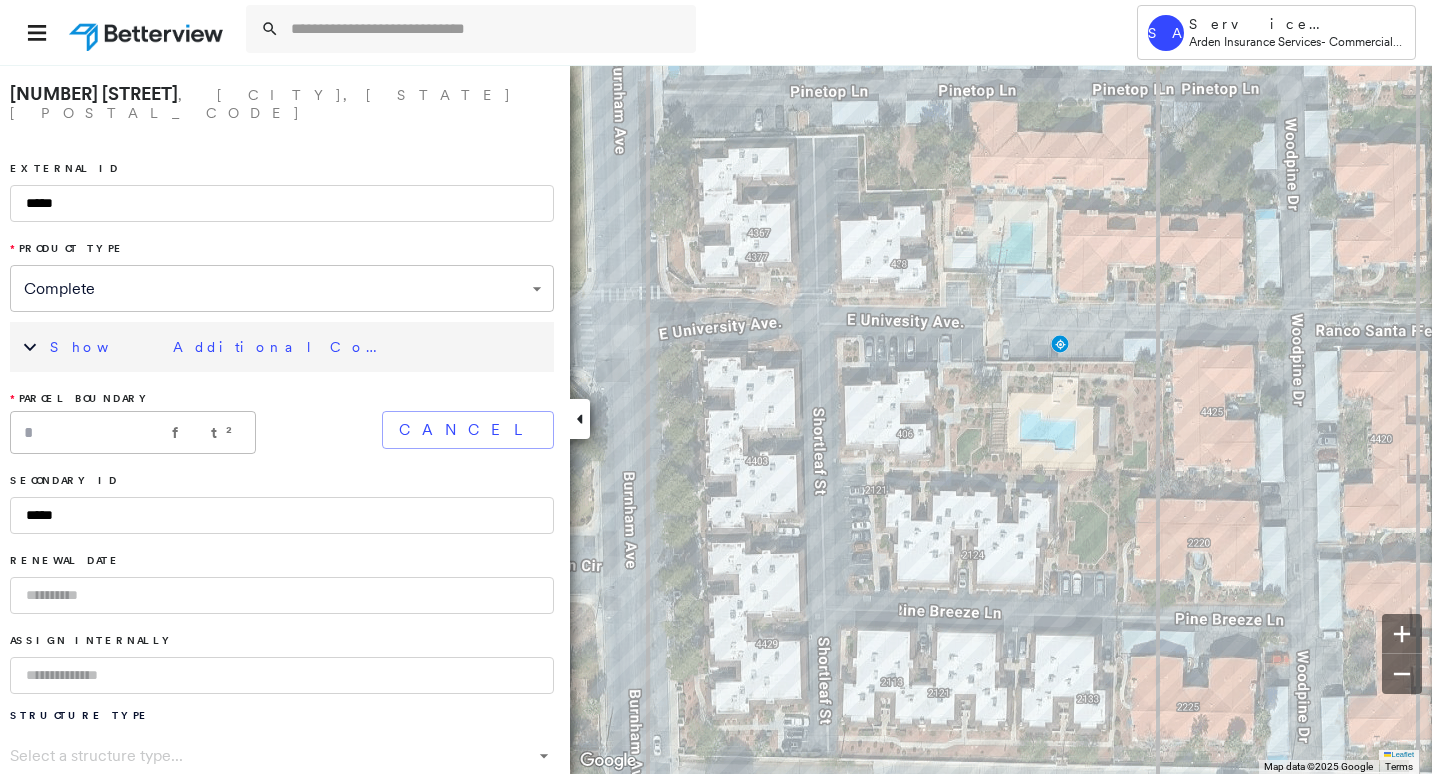 click at bounding box center [580, 419] 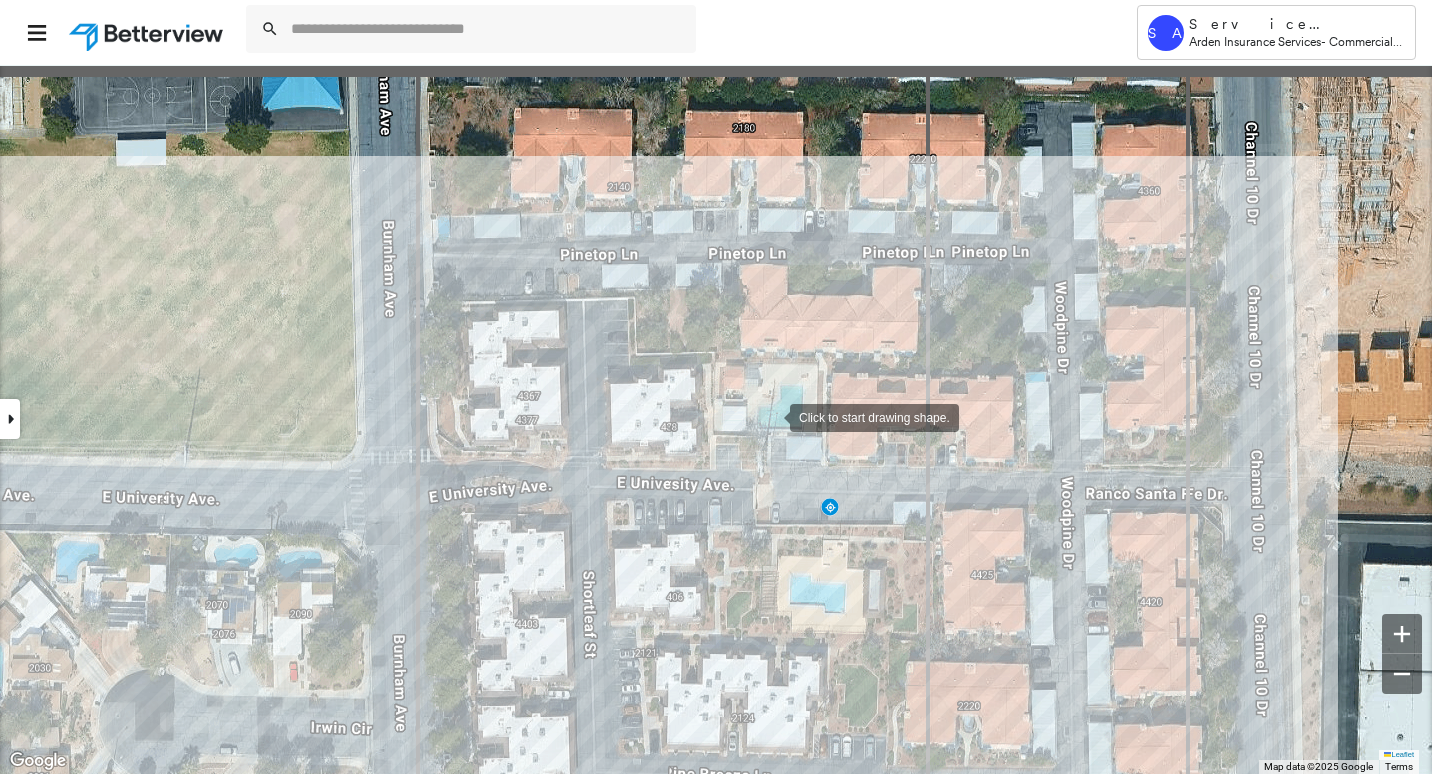 drag, startPoint x: 1012, startPoint y: 253, endPoint x: 769, endPoint y: 416, distance: 292.60553 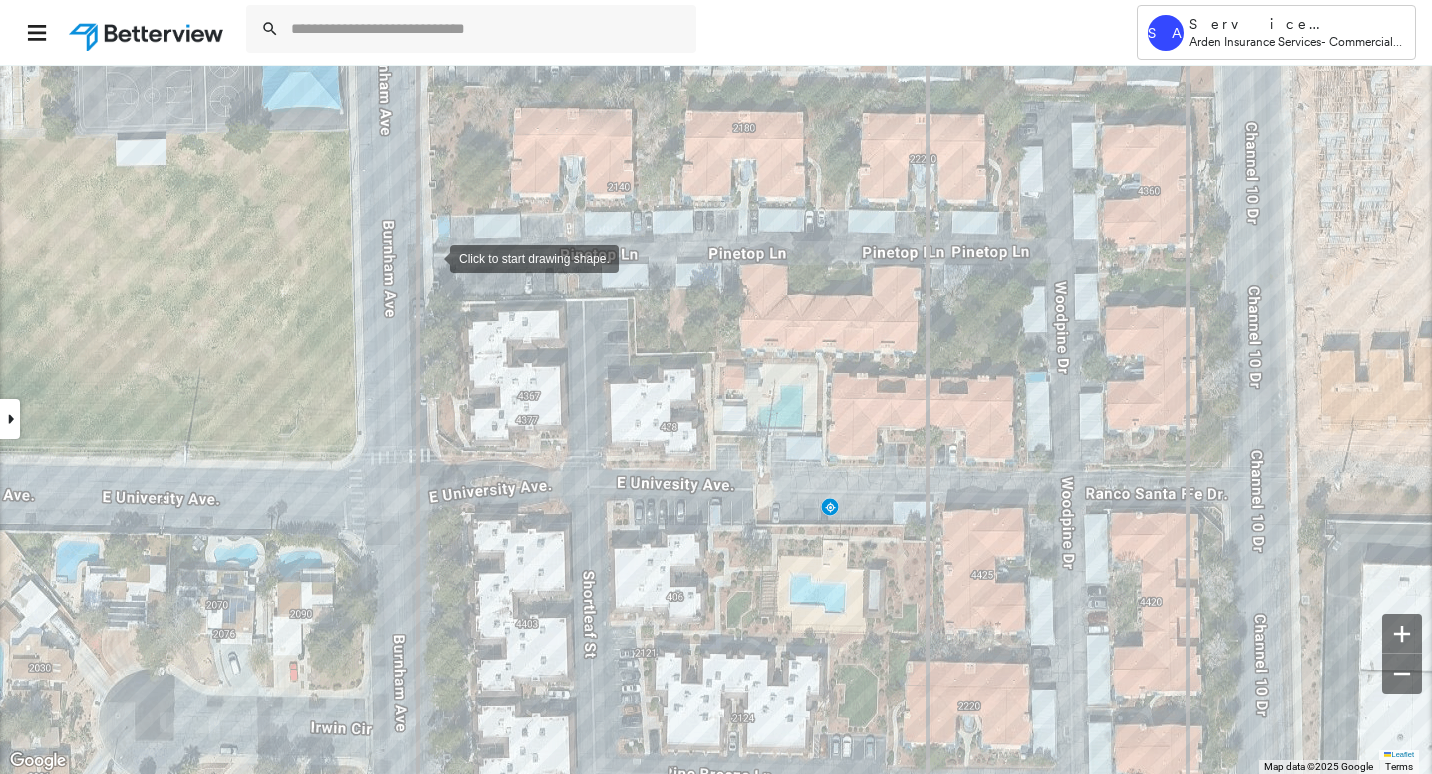 click at bounding box center [430, 257] 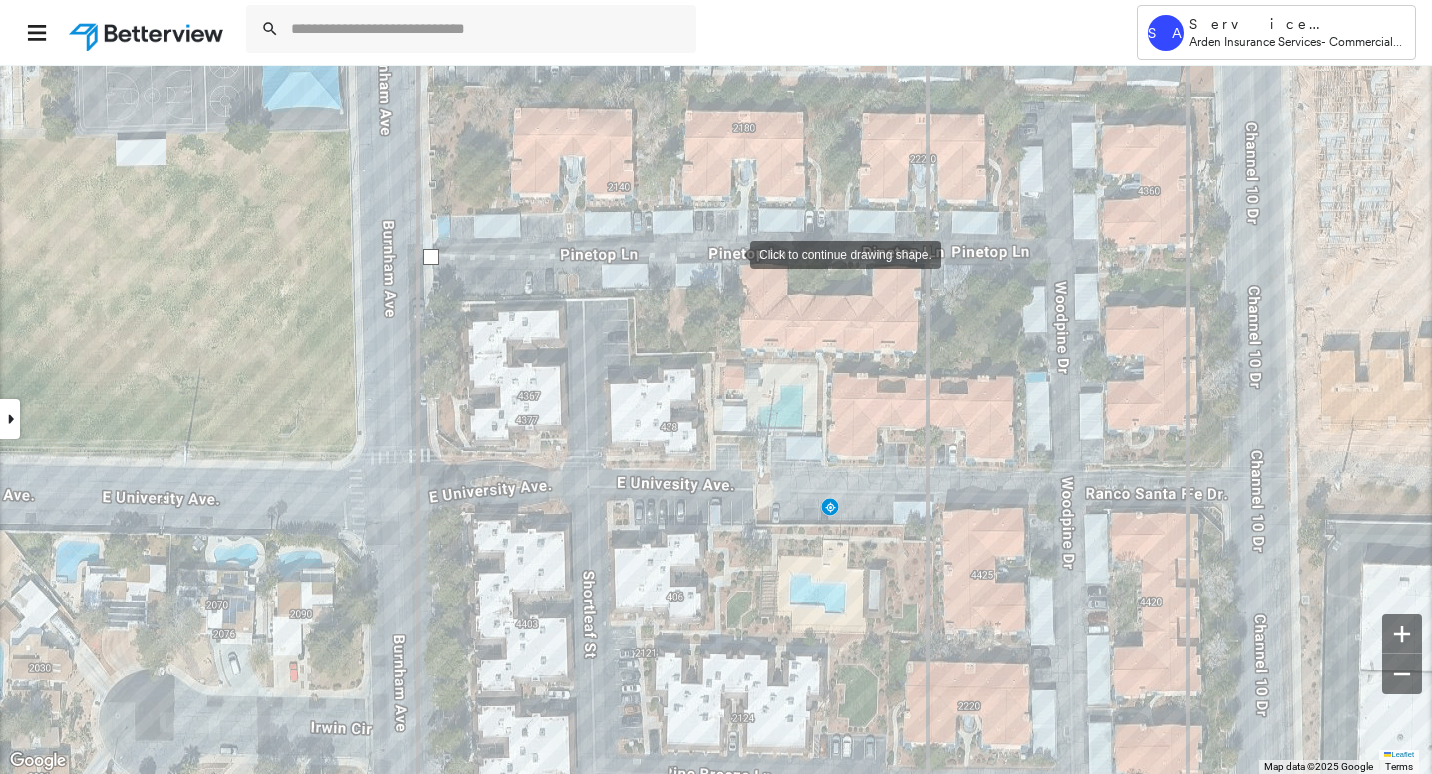 click at bounding box center [730, 253] 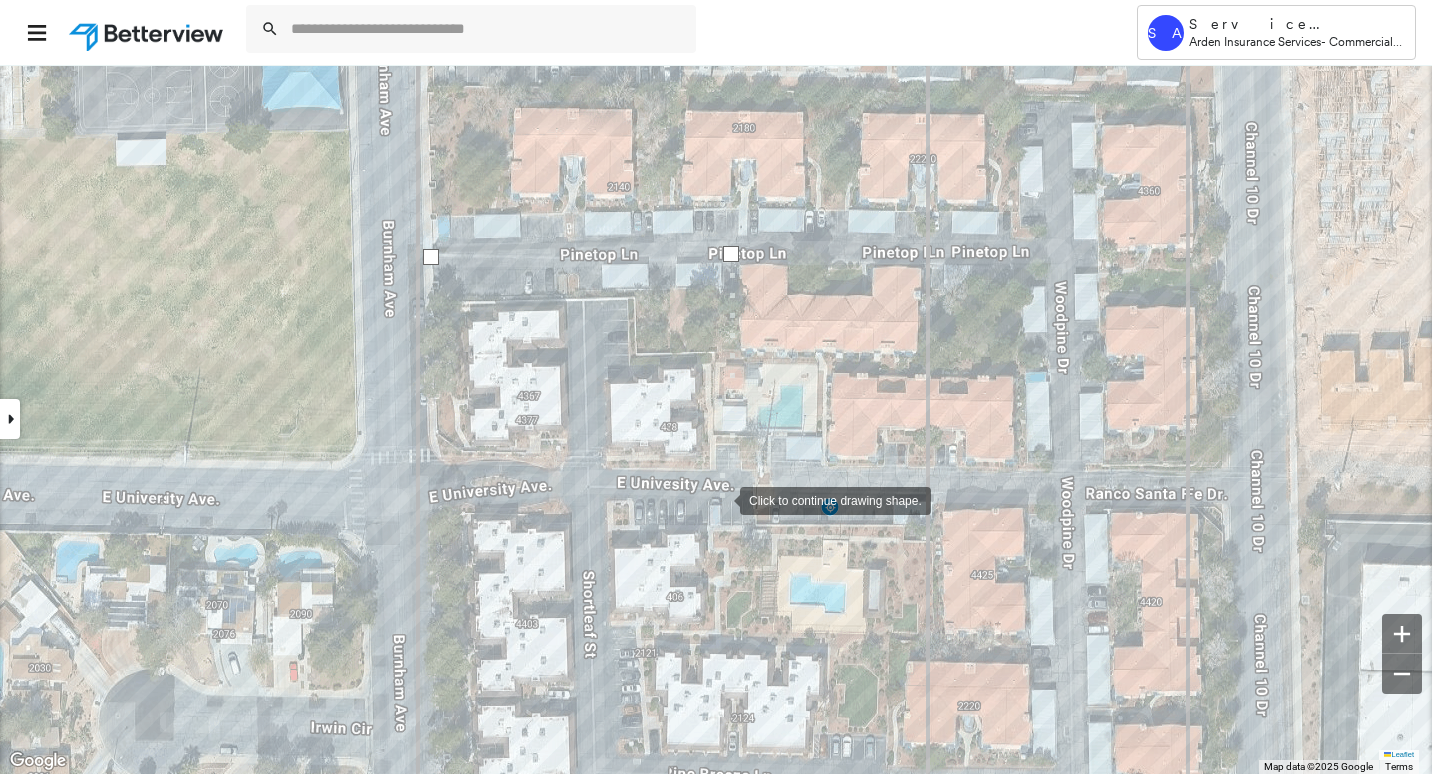 click at bounding box center [720, 499] 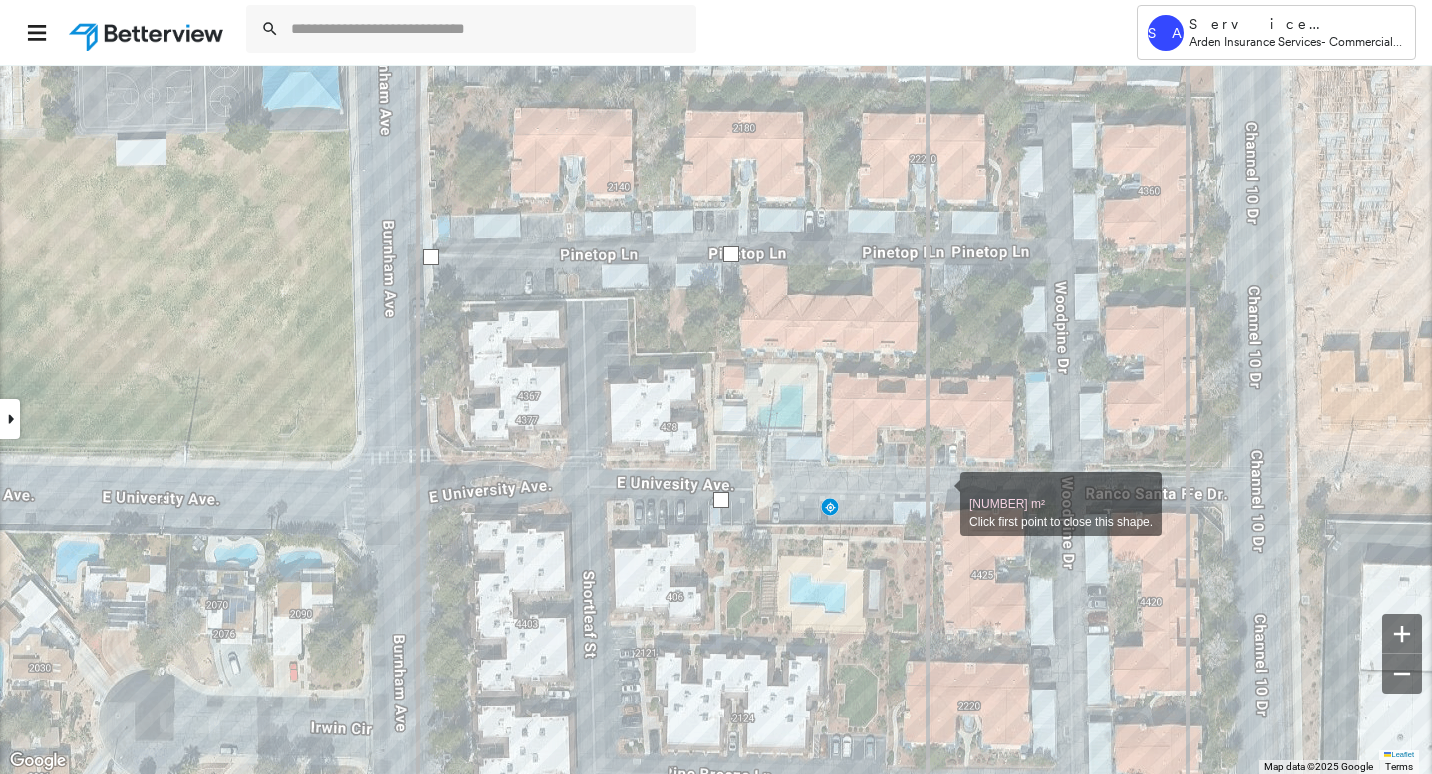 click at bounding box center [940, 493] 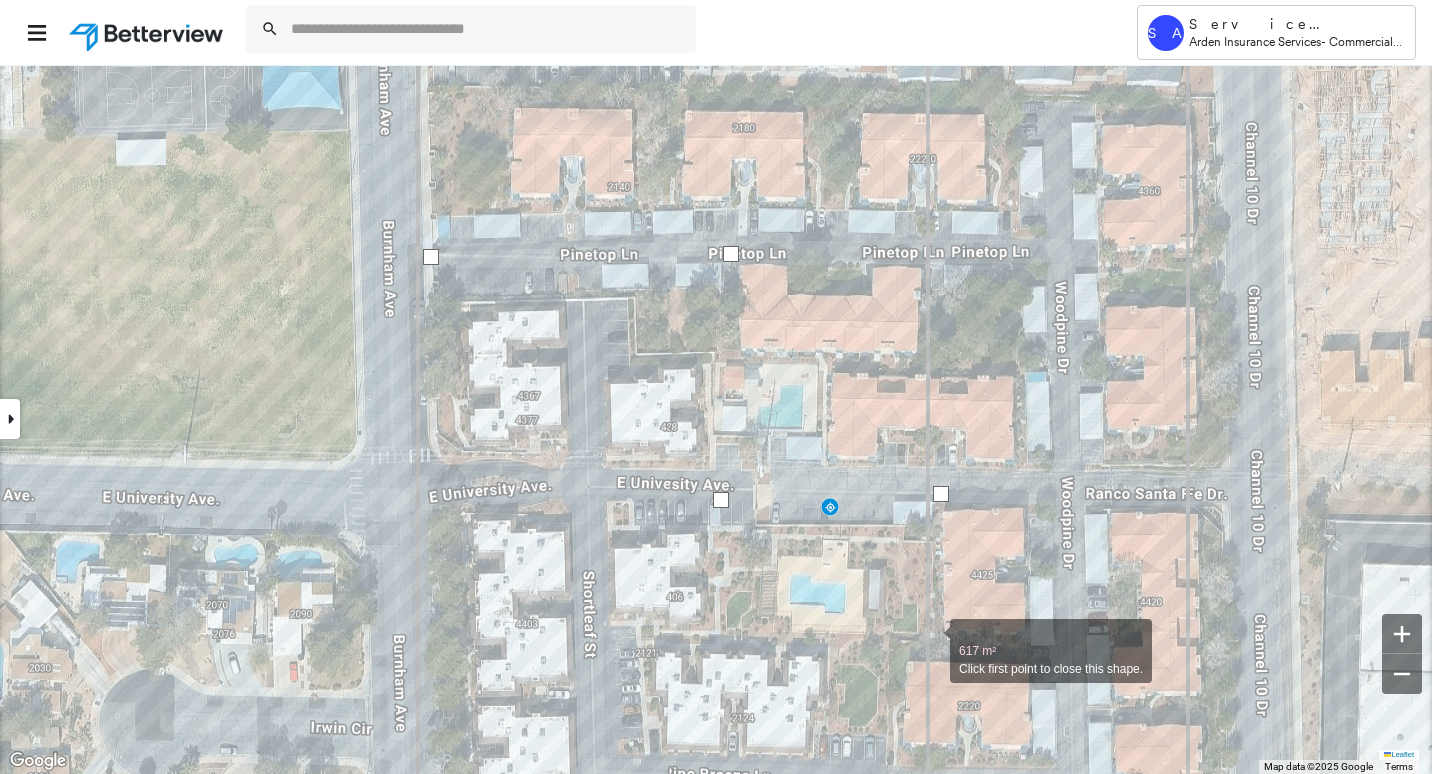 click at bounding box center [930, 640] 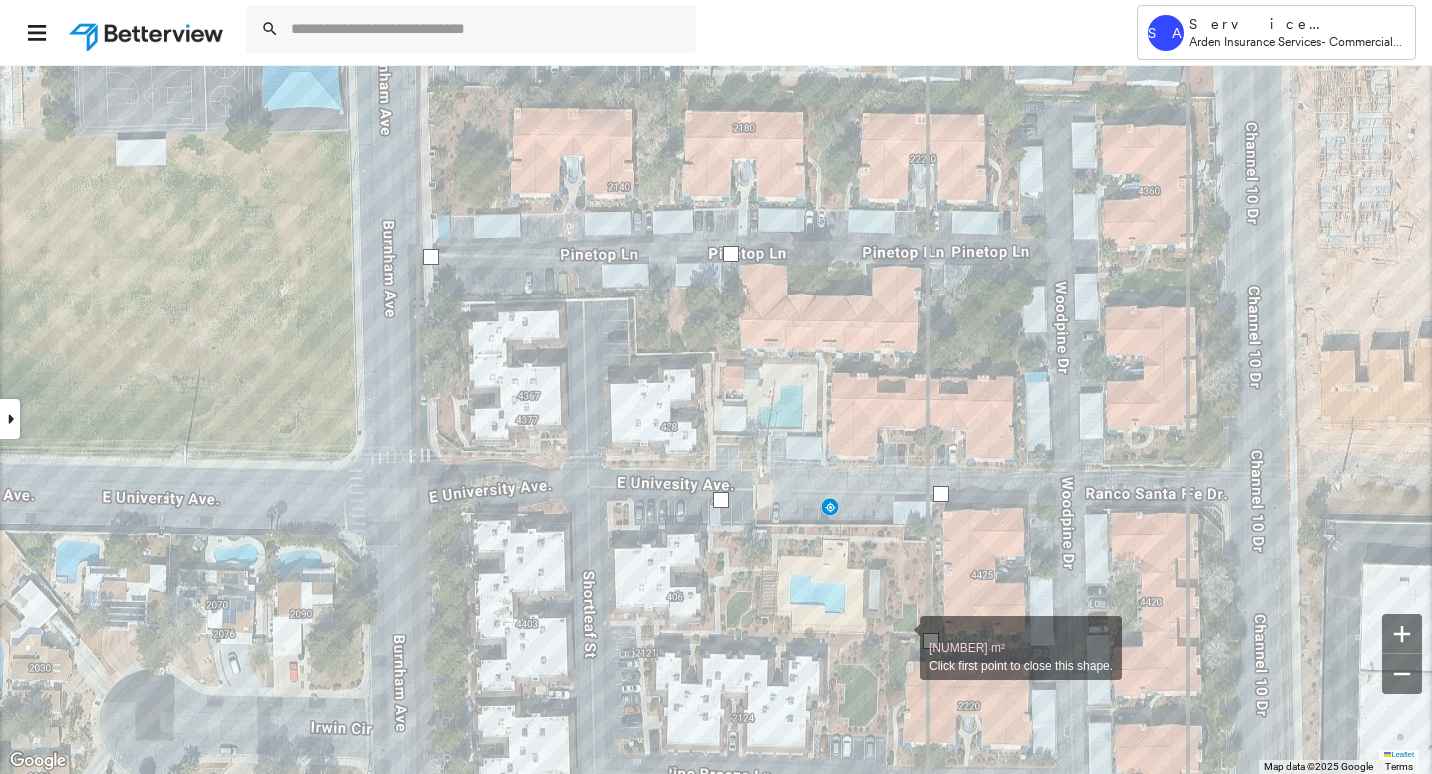 click at bounding box center (900, 637) 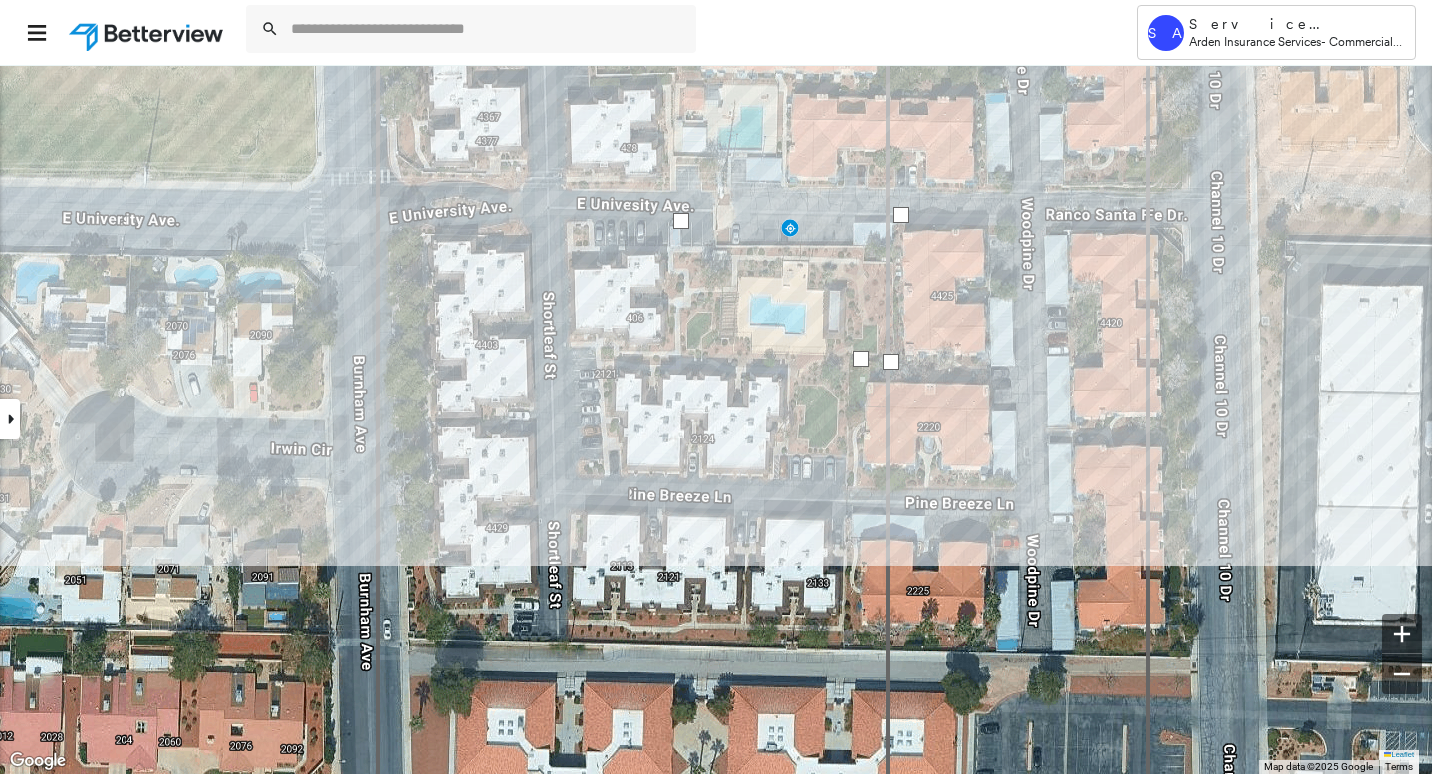 click on "[NUMBER] m² Click first point to close this shape." at bounding box center [3618000, -227806] 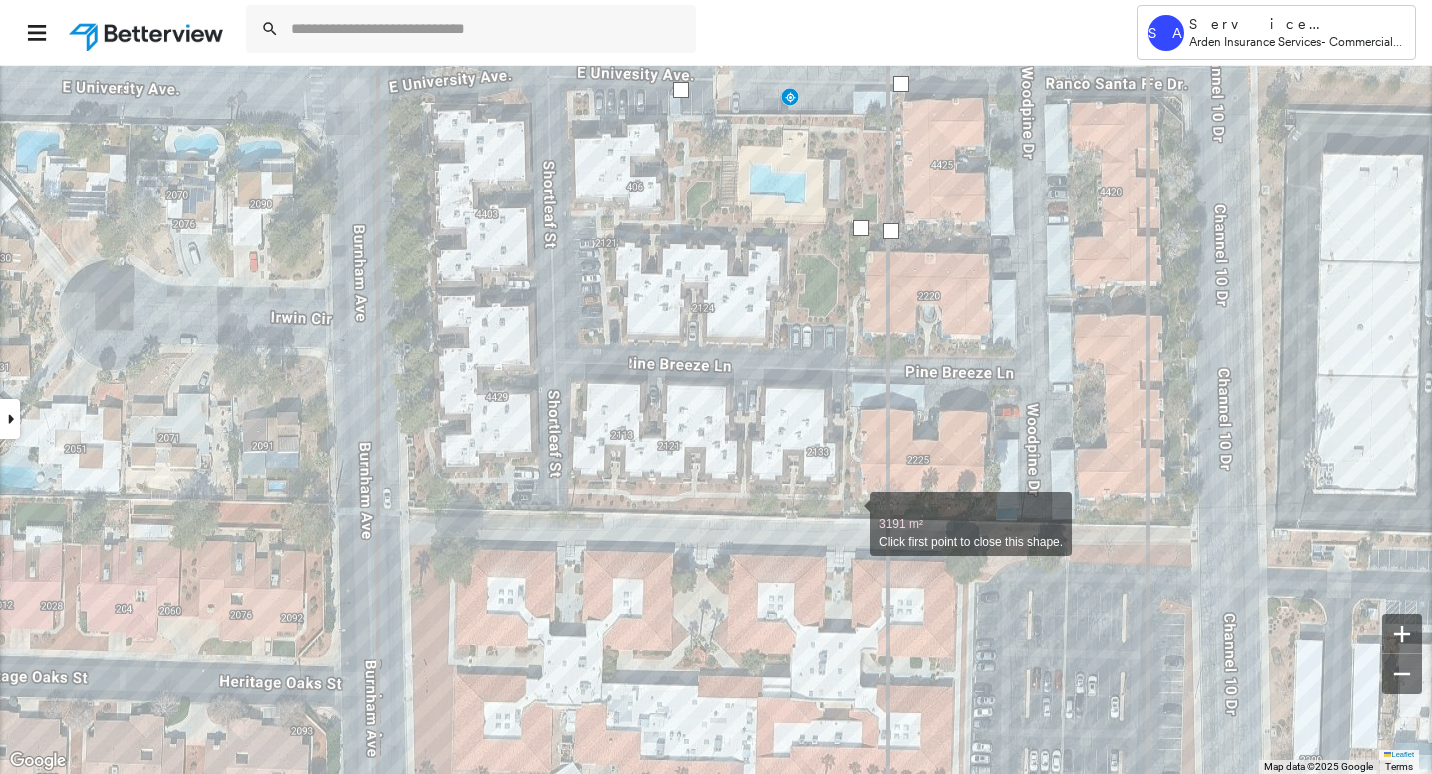 click at bounding box center (850, 513) 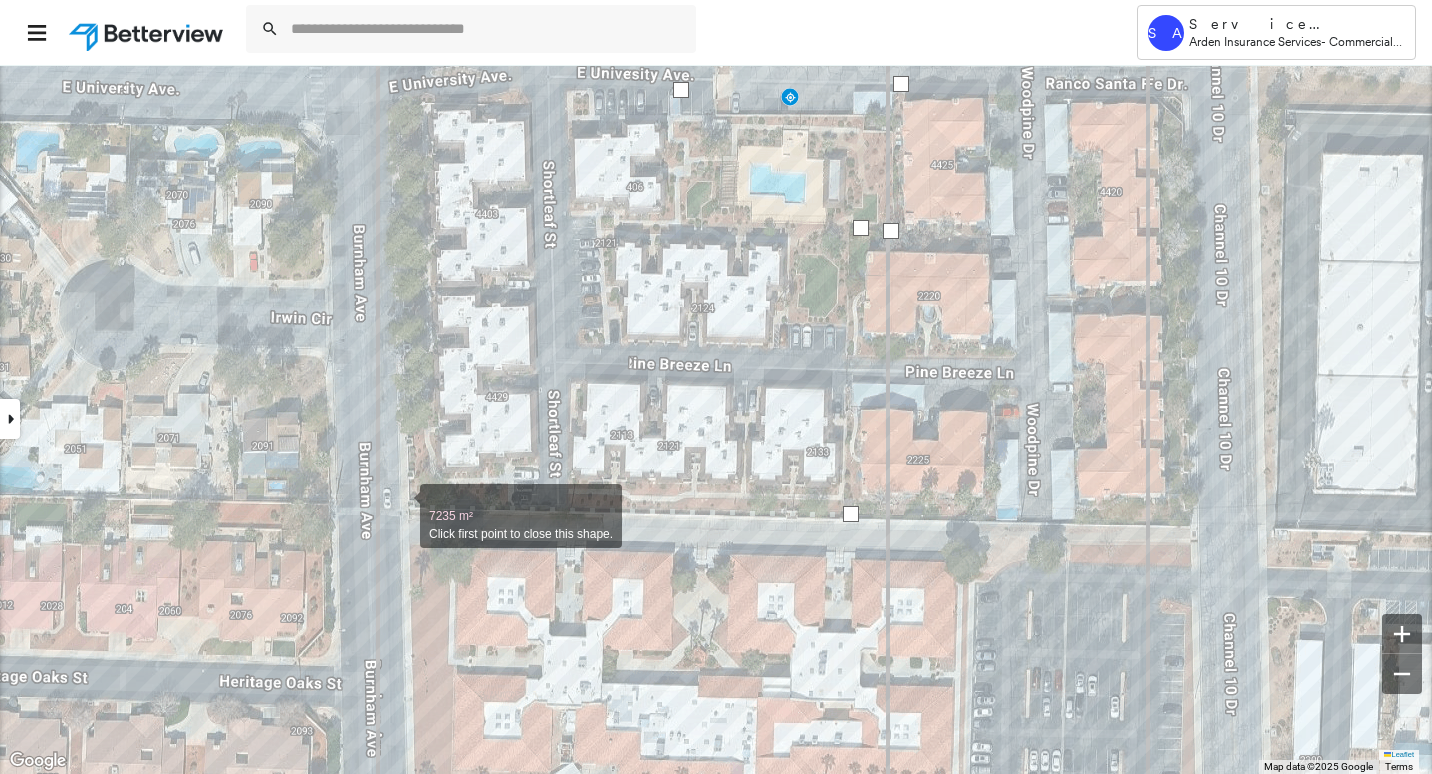 click at bounding box center [400, 505] 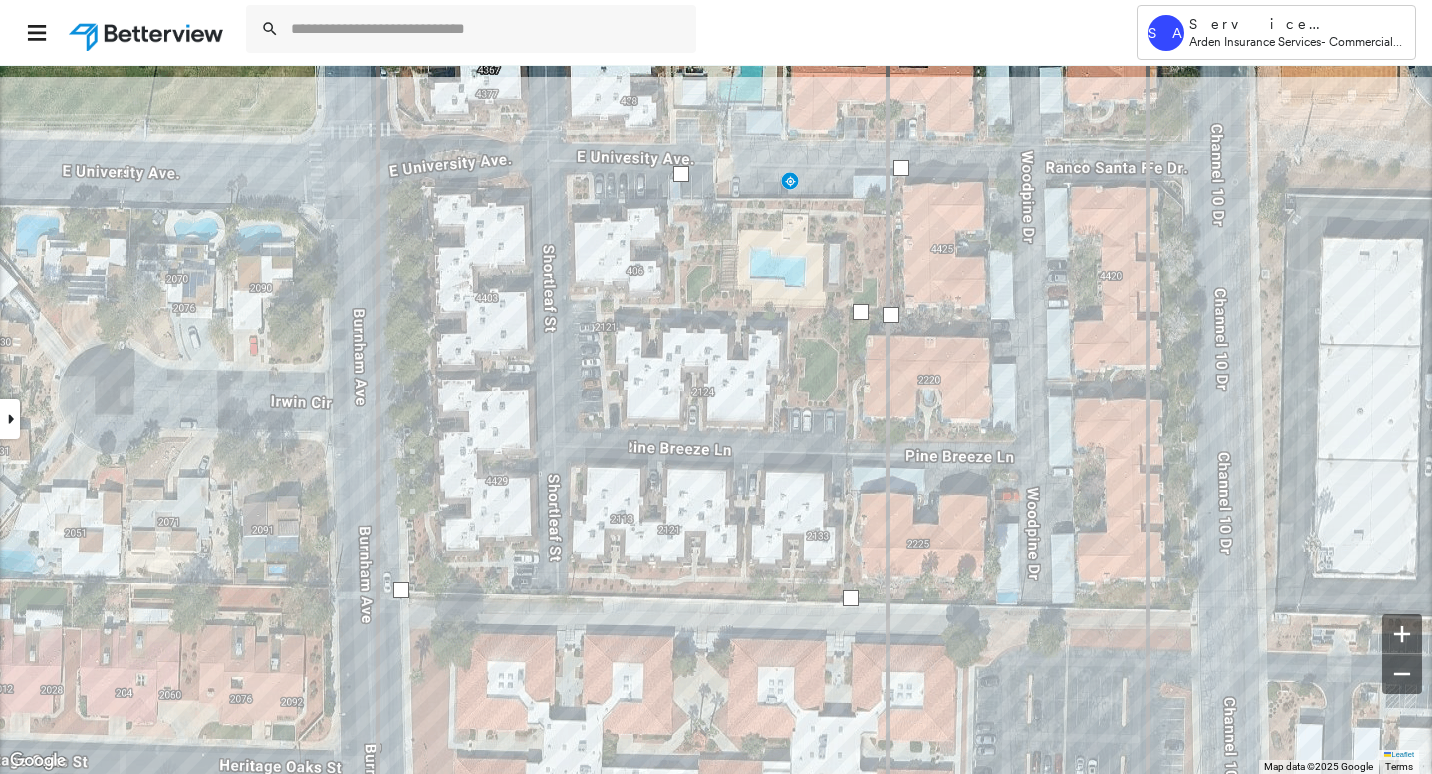 drag, startPoint x: 411, startPoint y: 327, endPoint x: 421, endPoint y: 504, distance: 177.28226 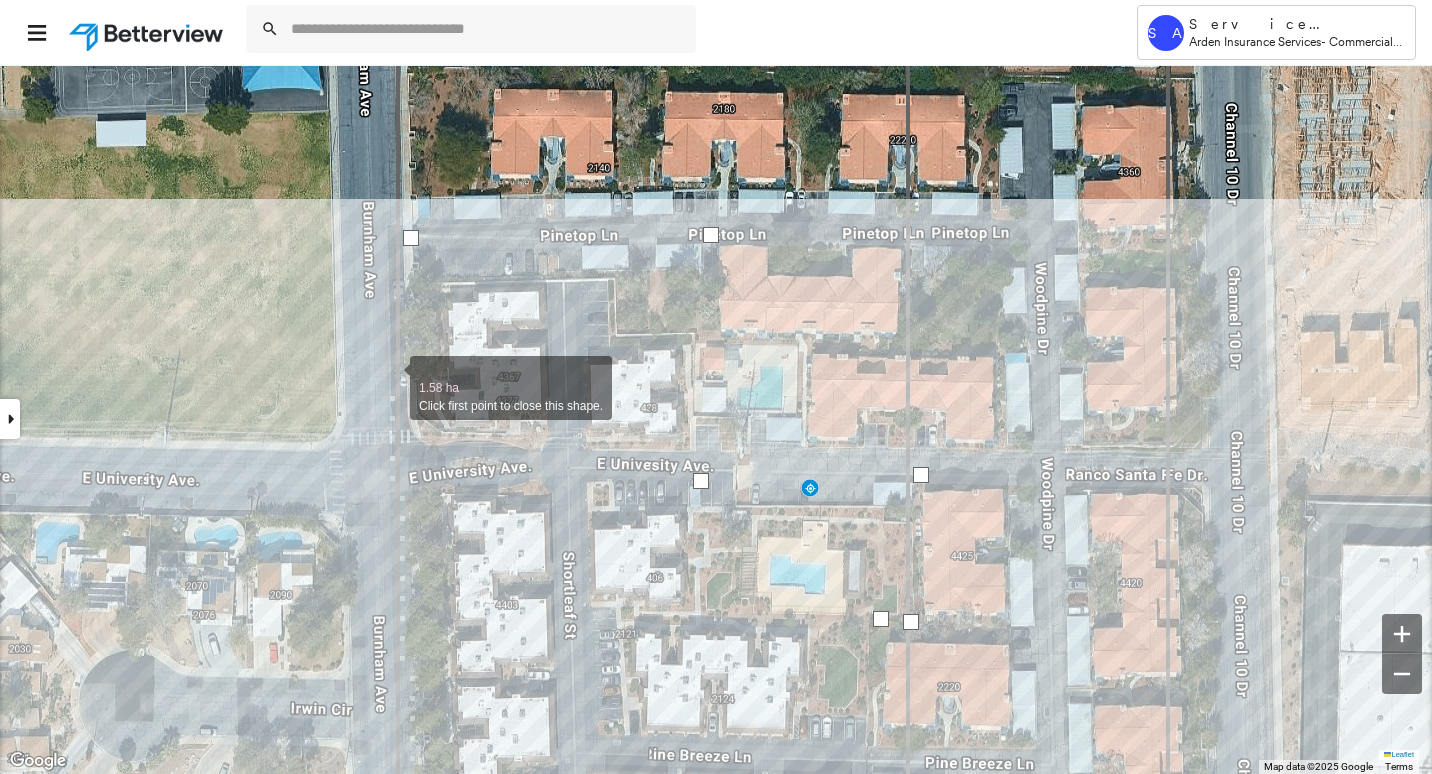 drag, startPoint x: 376, startPoint y: 168, endPoint x: 413, endPoint y: 263, distance: 101.950966 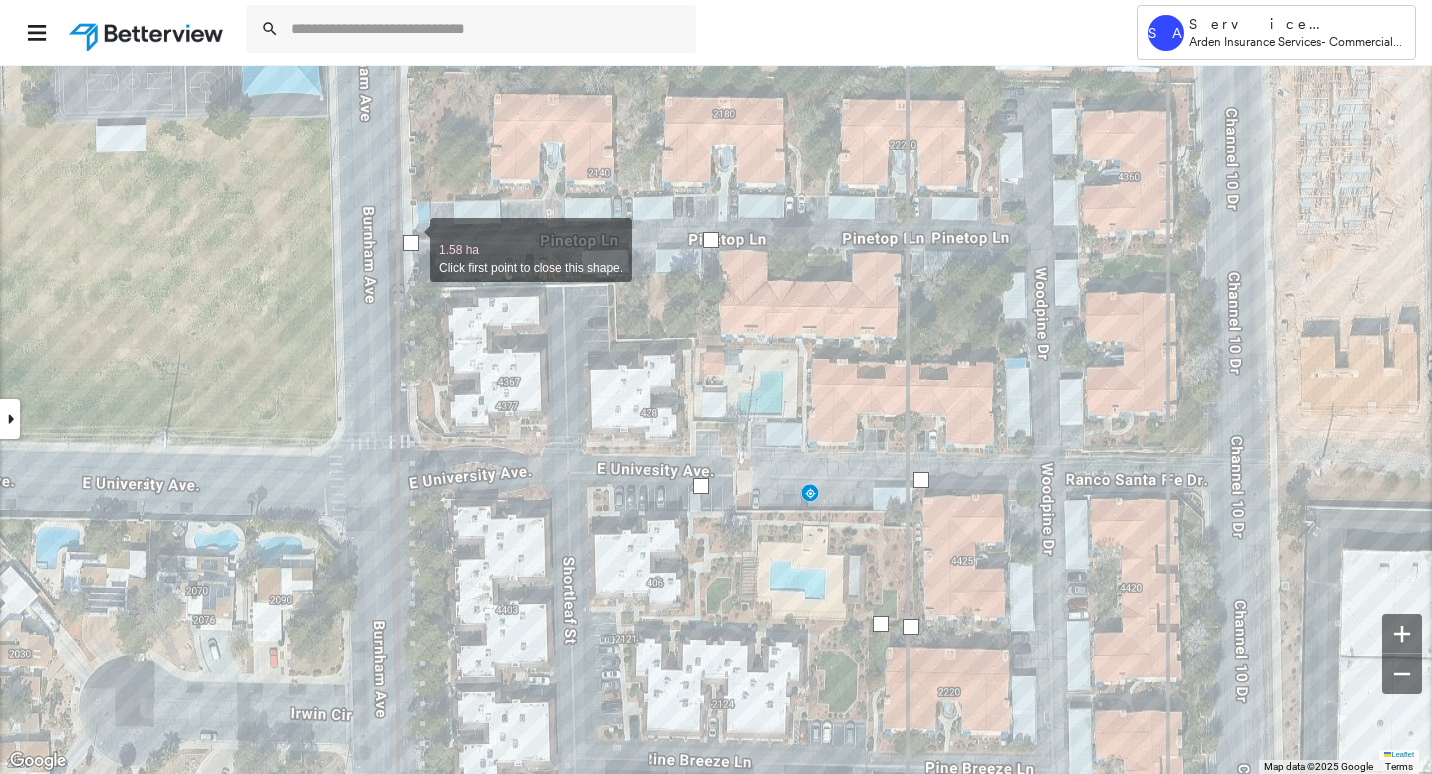click at bounding box center (411, 243) 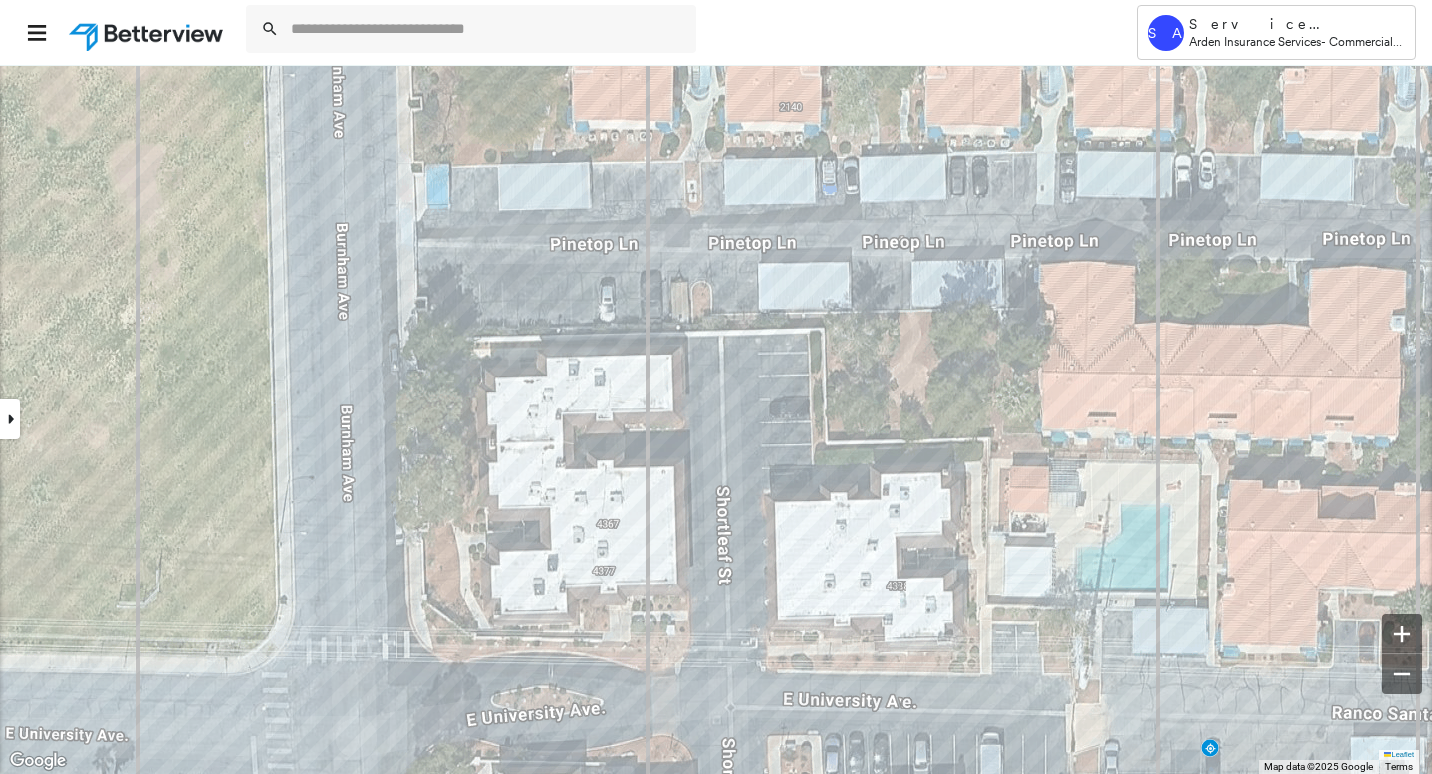 click on "**********" at bounding box center [716, 387] 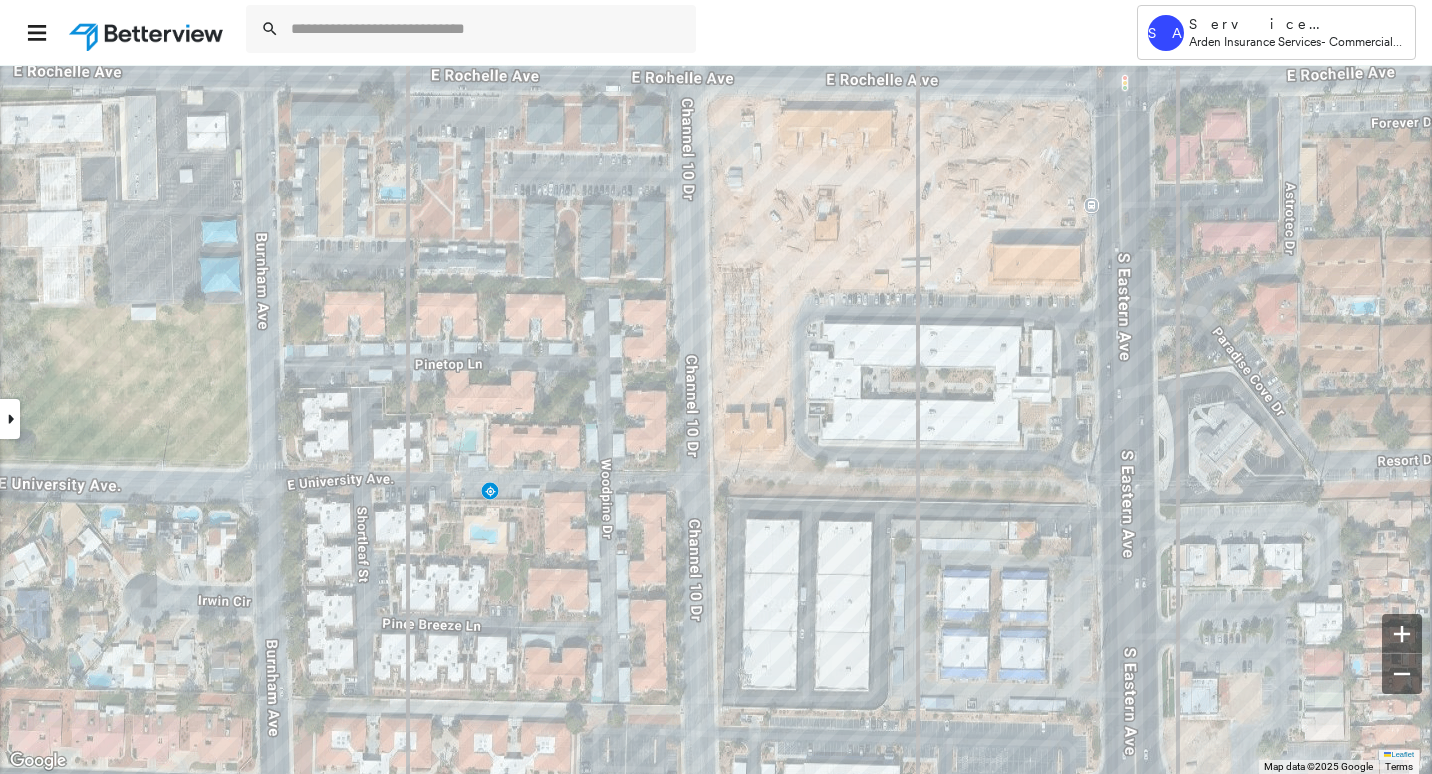 click 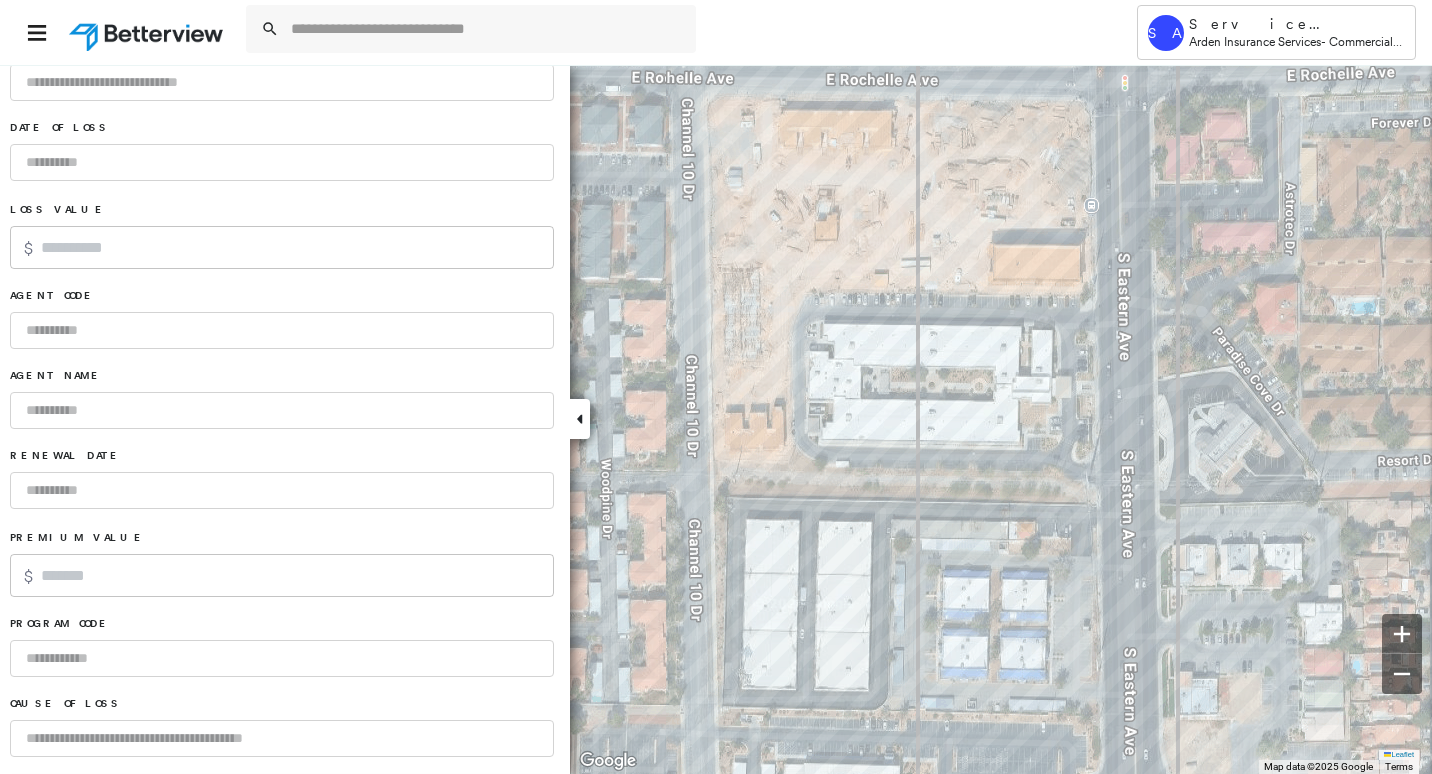 scroll, scrollTop: 1279, scrollLeft: 0, axis: vertical 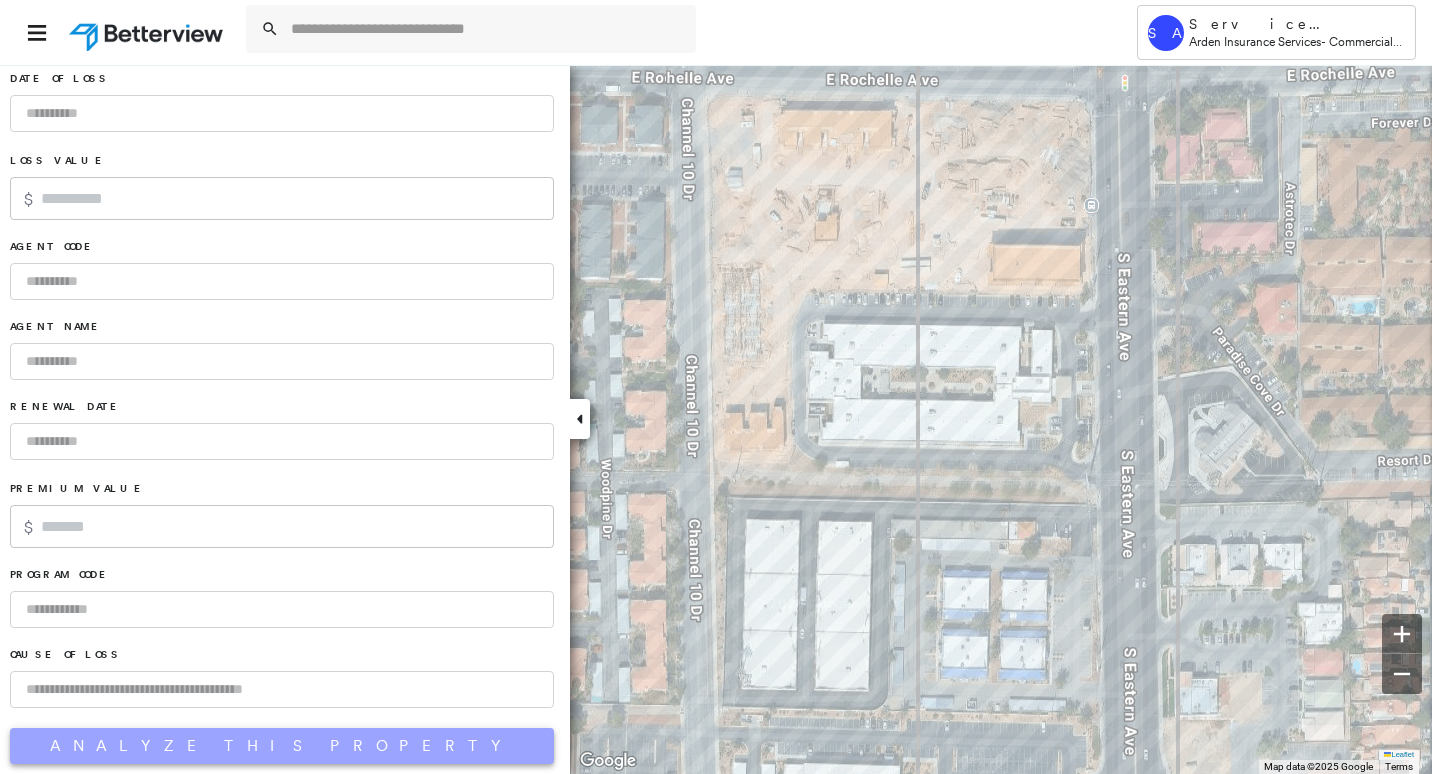 click on "Analyze This Property" at bounding box center [282, 746] 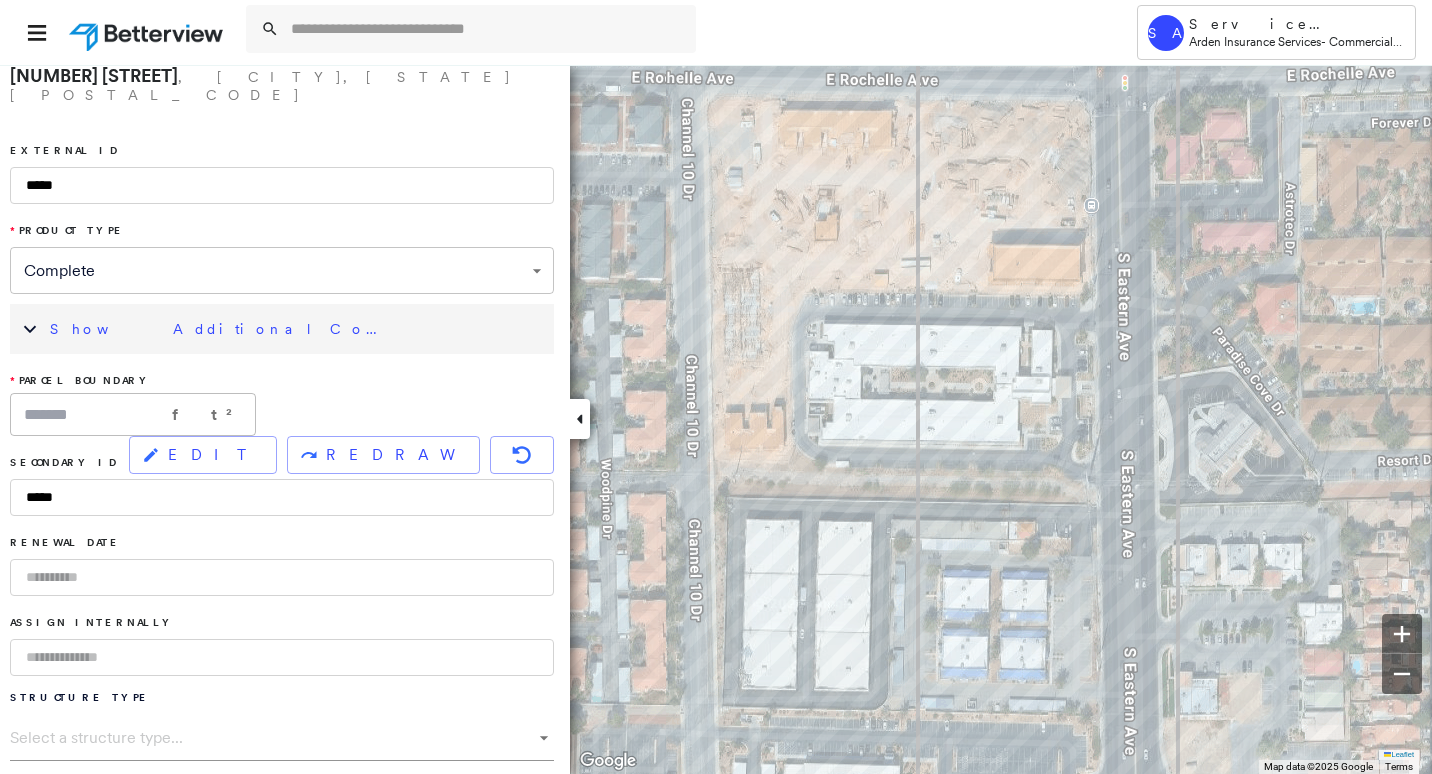 scroll, scrollTop: 0, scrollLeft: 0, axis: both 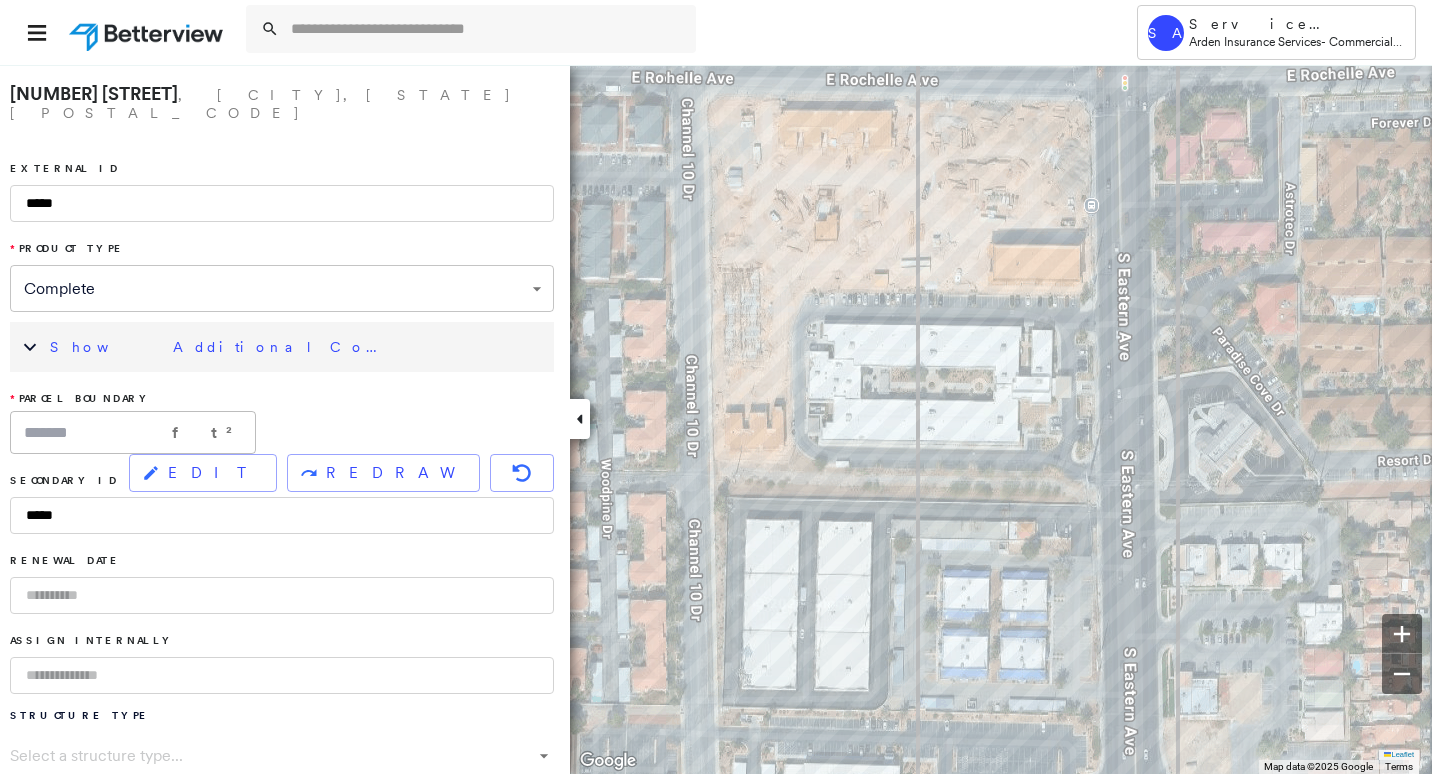 click on "[STATE]" at bounding box center [439, 95] 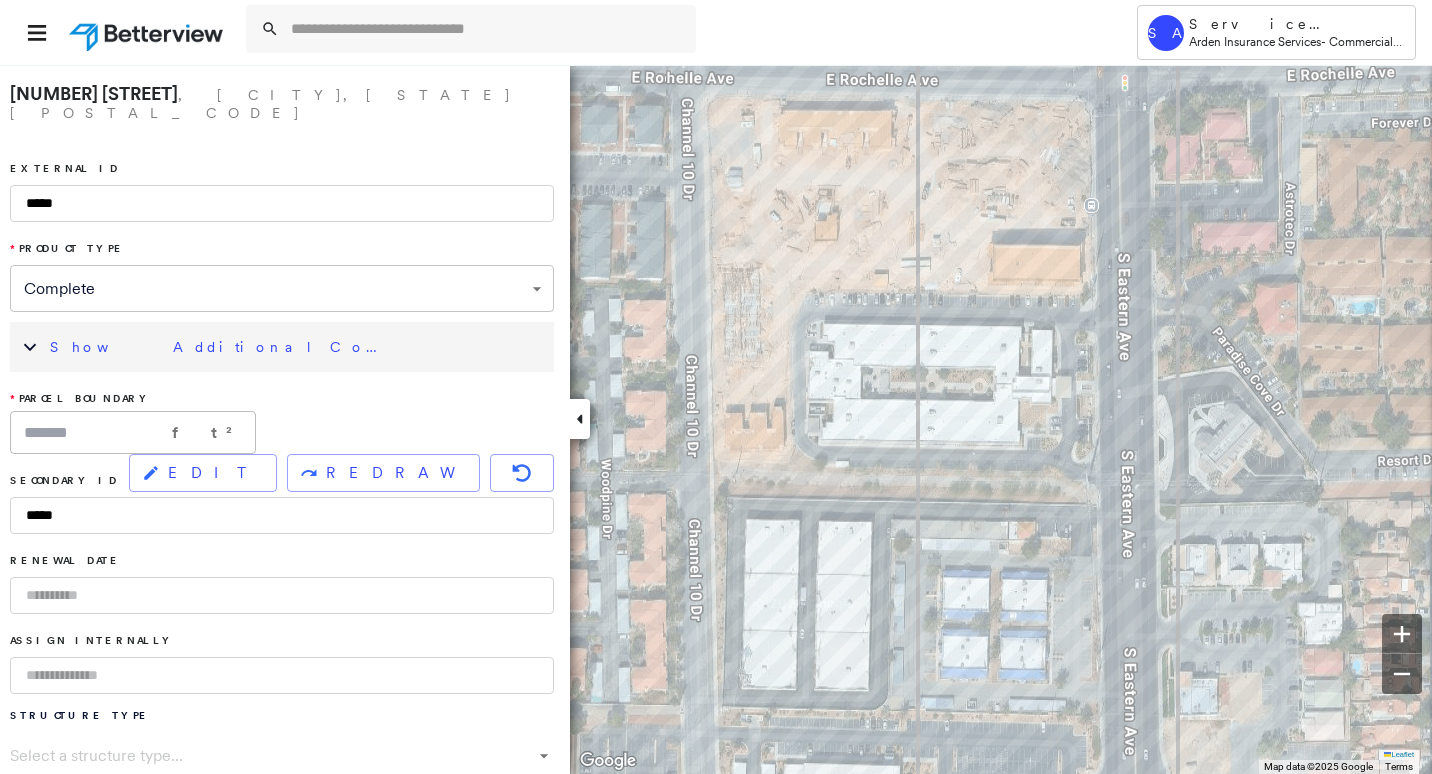 click on "[NUMBER] [STREET]" at bounding box center (94, 93) 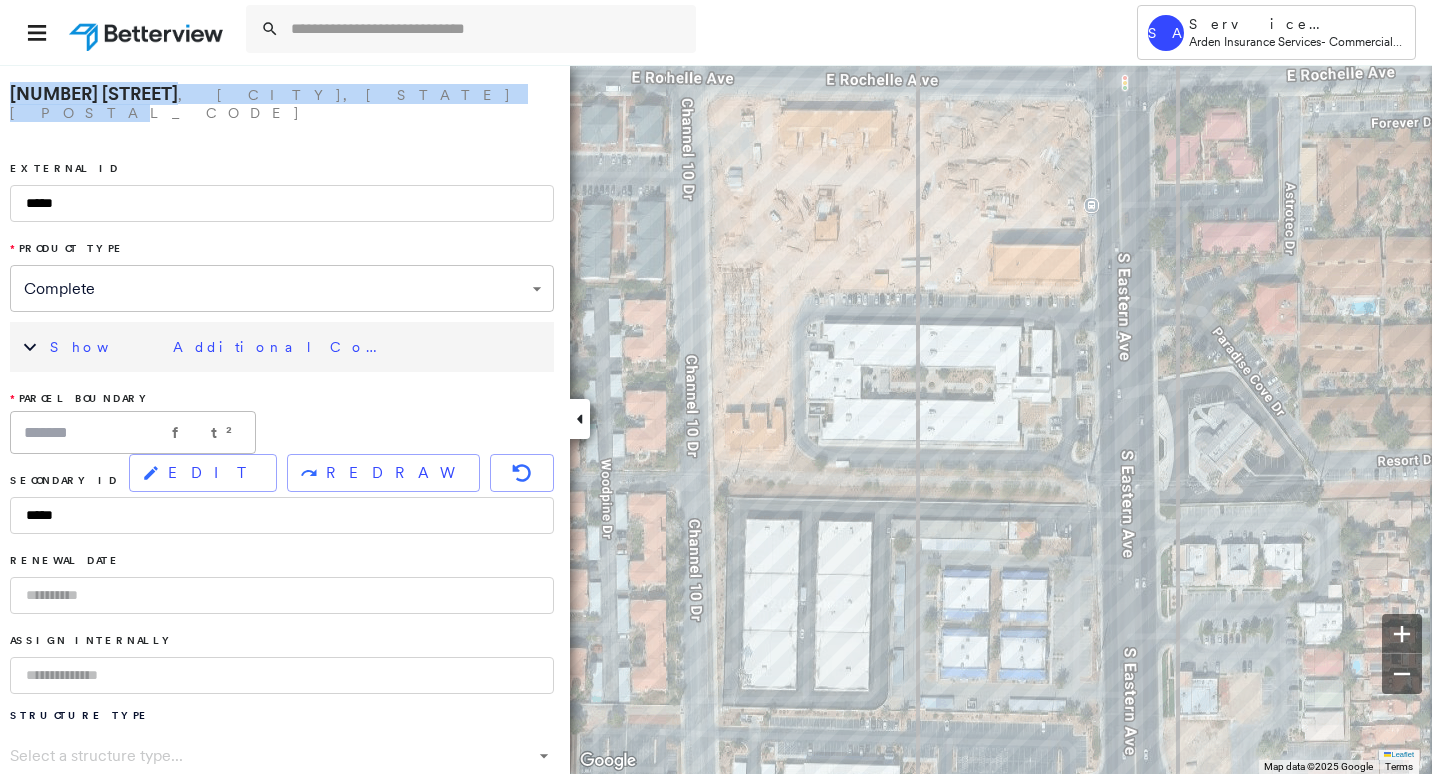 drag, startPoint x: 77, startPoint y: 105, endPoint x: 60, endPoint y: 93, distance: 20.808653 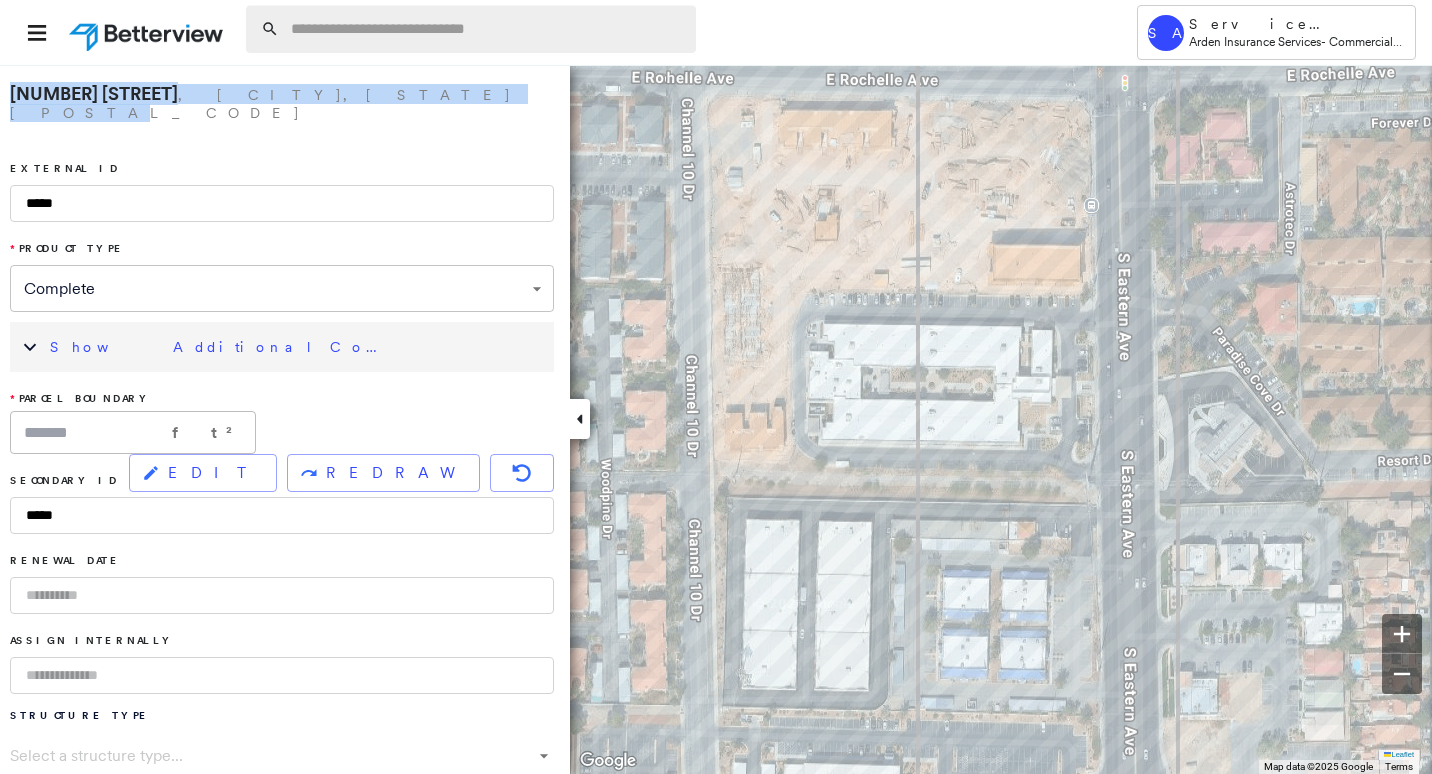 copy on "[NUMBER] [STREET] , [CITY],  [STATE]  [POSTAL_CODE]" 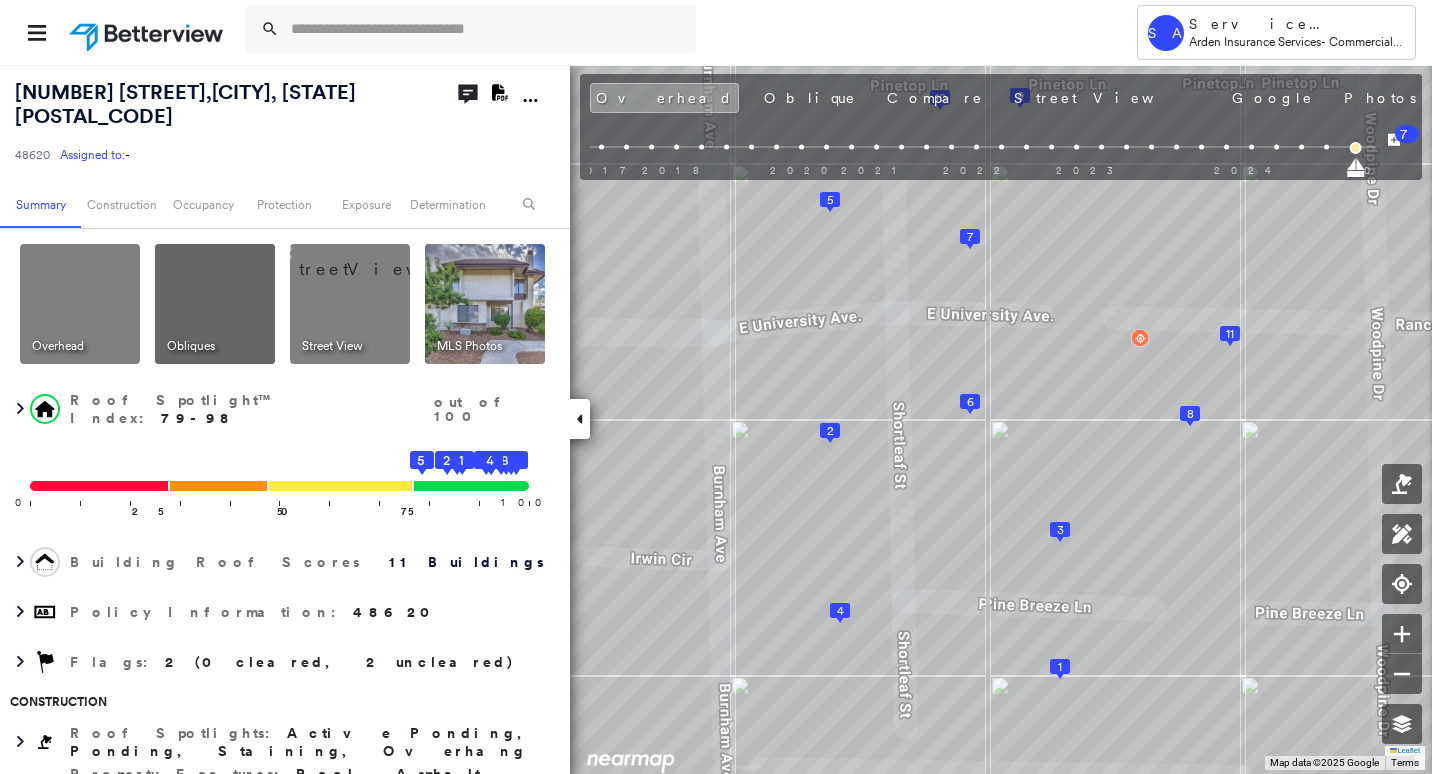 click 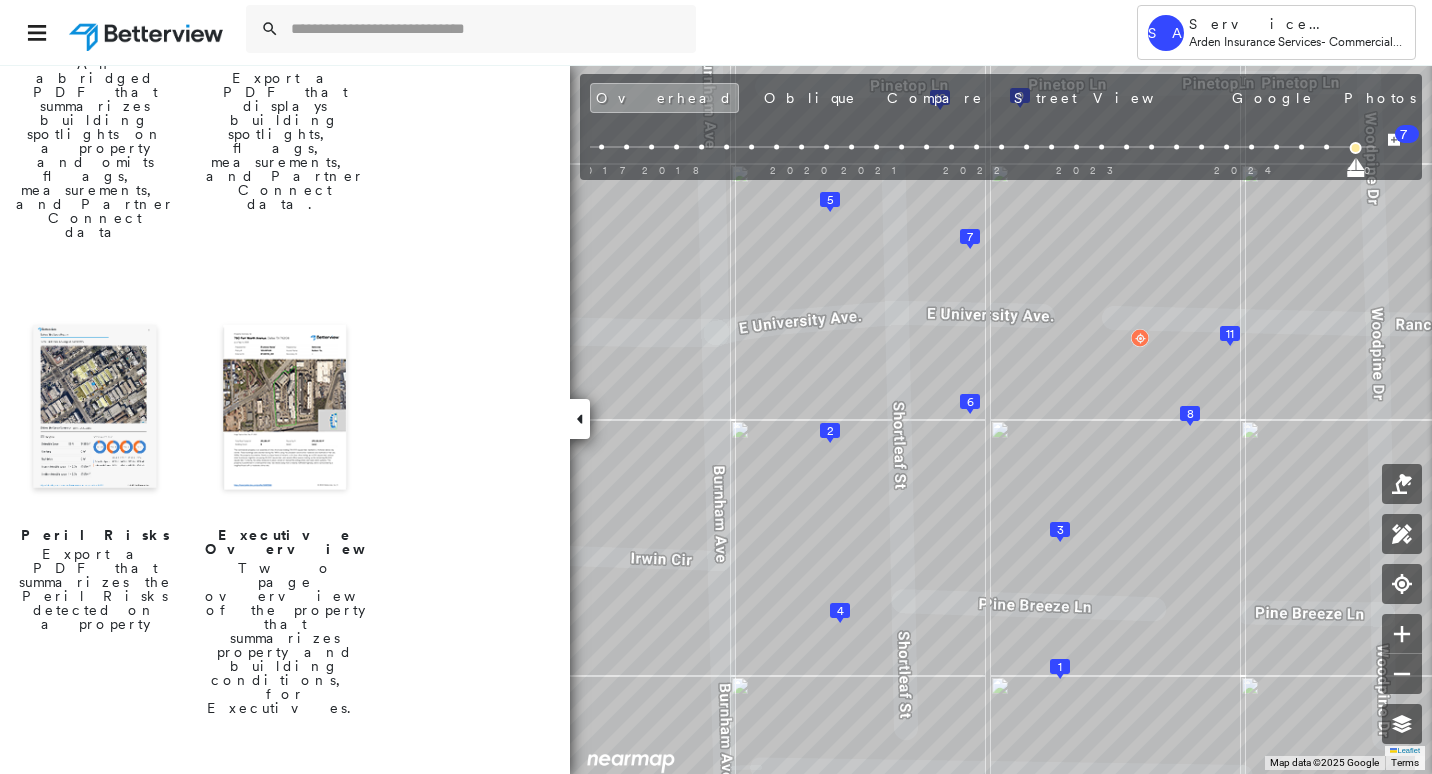 scroll, scrollTop: 500, scrollLeft: 0, axis: vertical 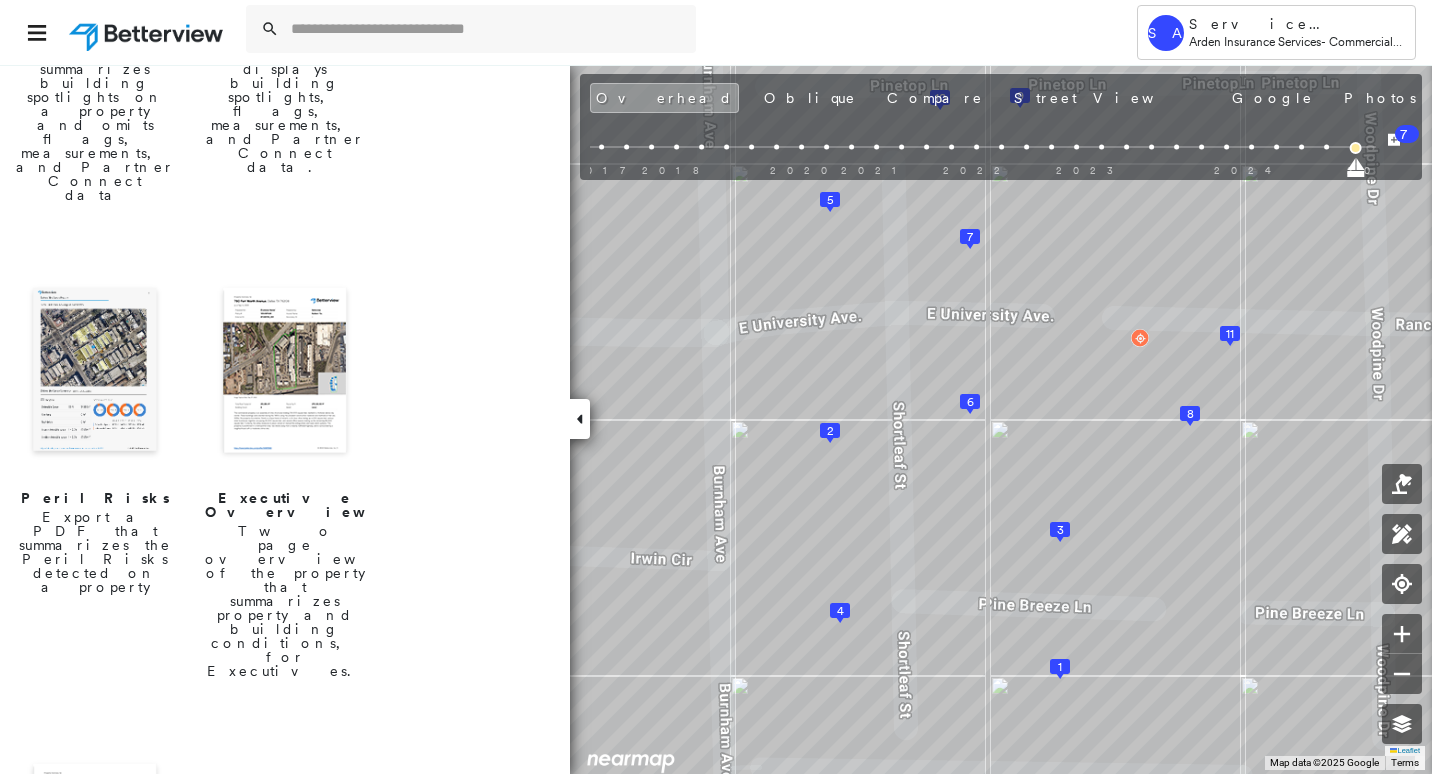 click at bounding box center (95, 372) 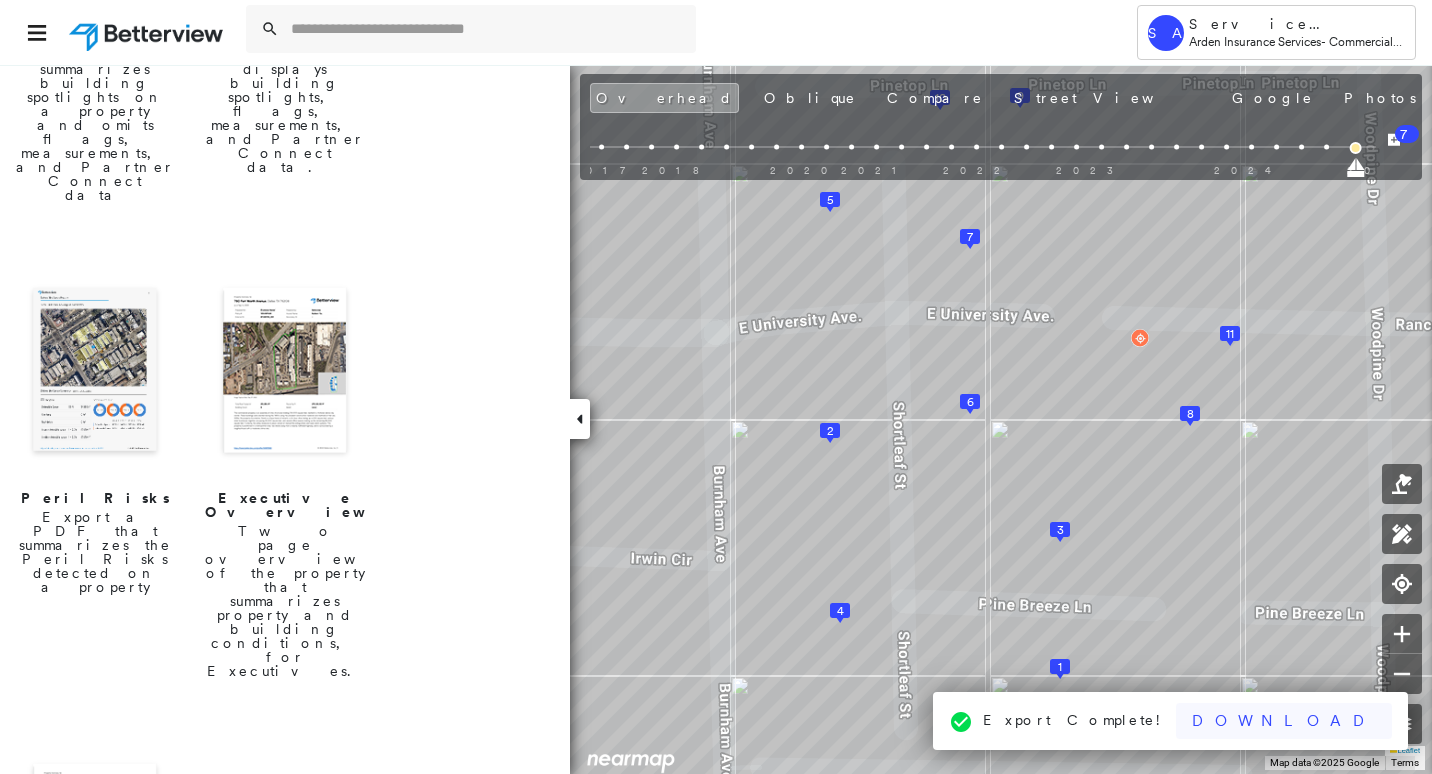 click on "Download" at bounding box center (1284, 721) 